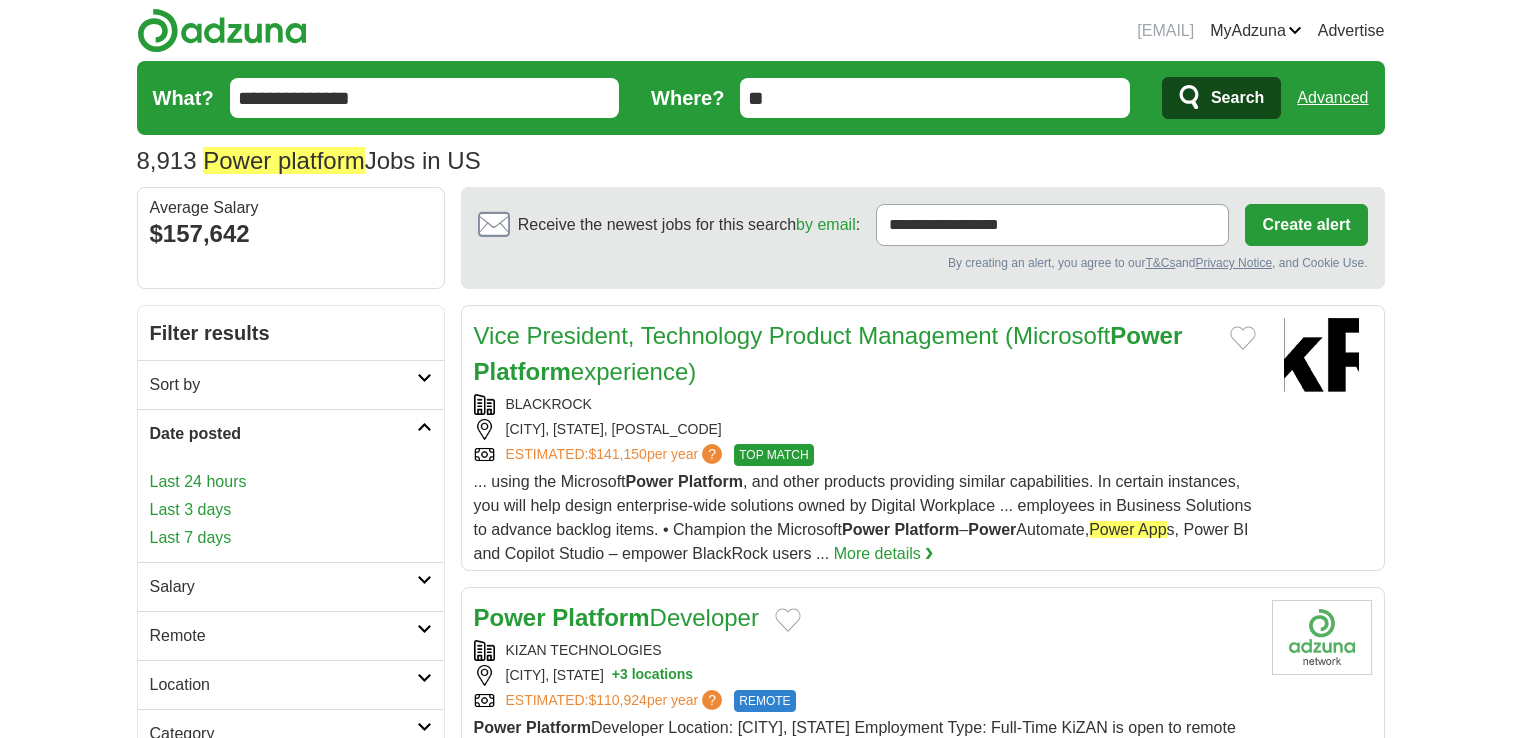 scroll, scrollTop: 0, scrollLeft: 0, axis: both 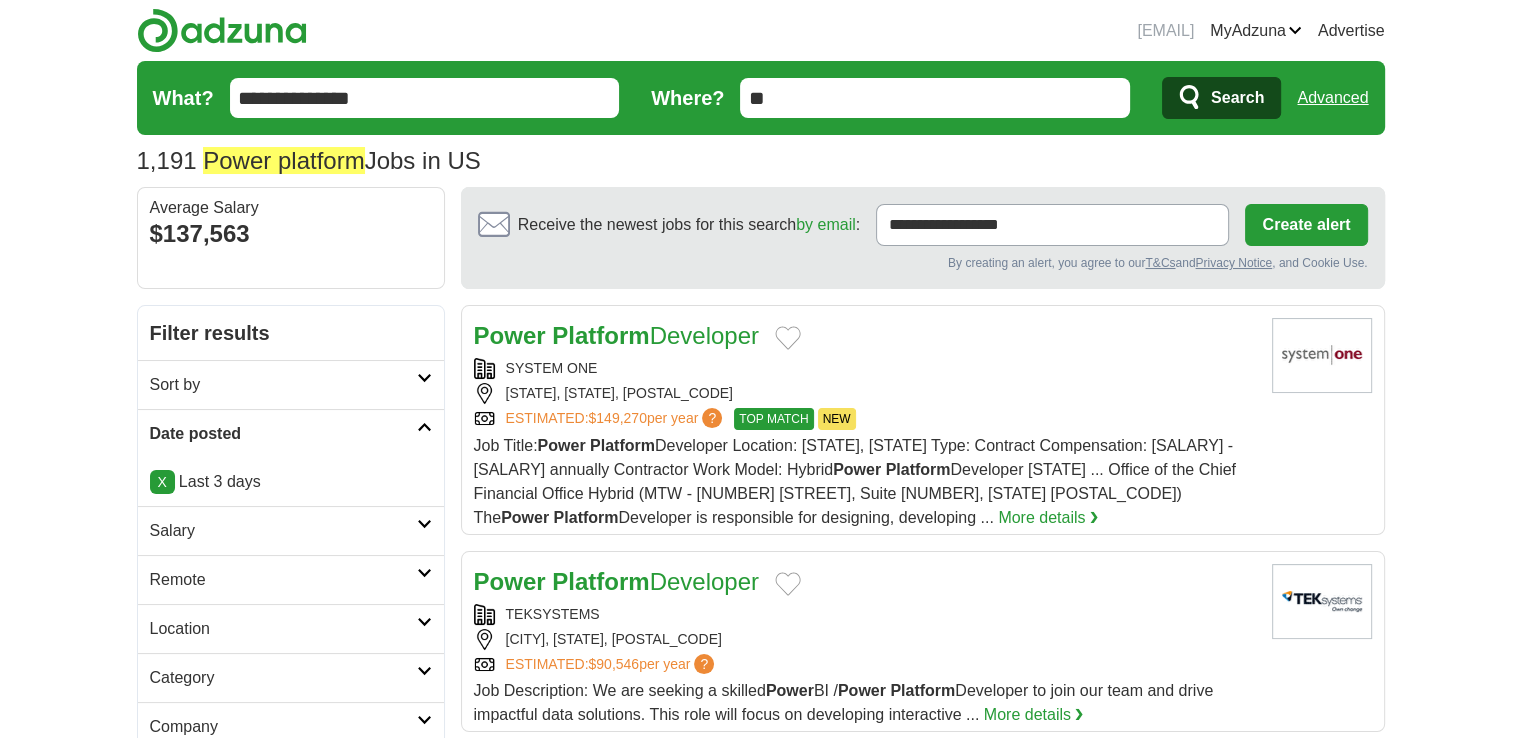 click on "Remote" at bounding box center [283, 580] 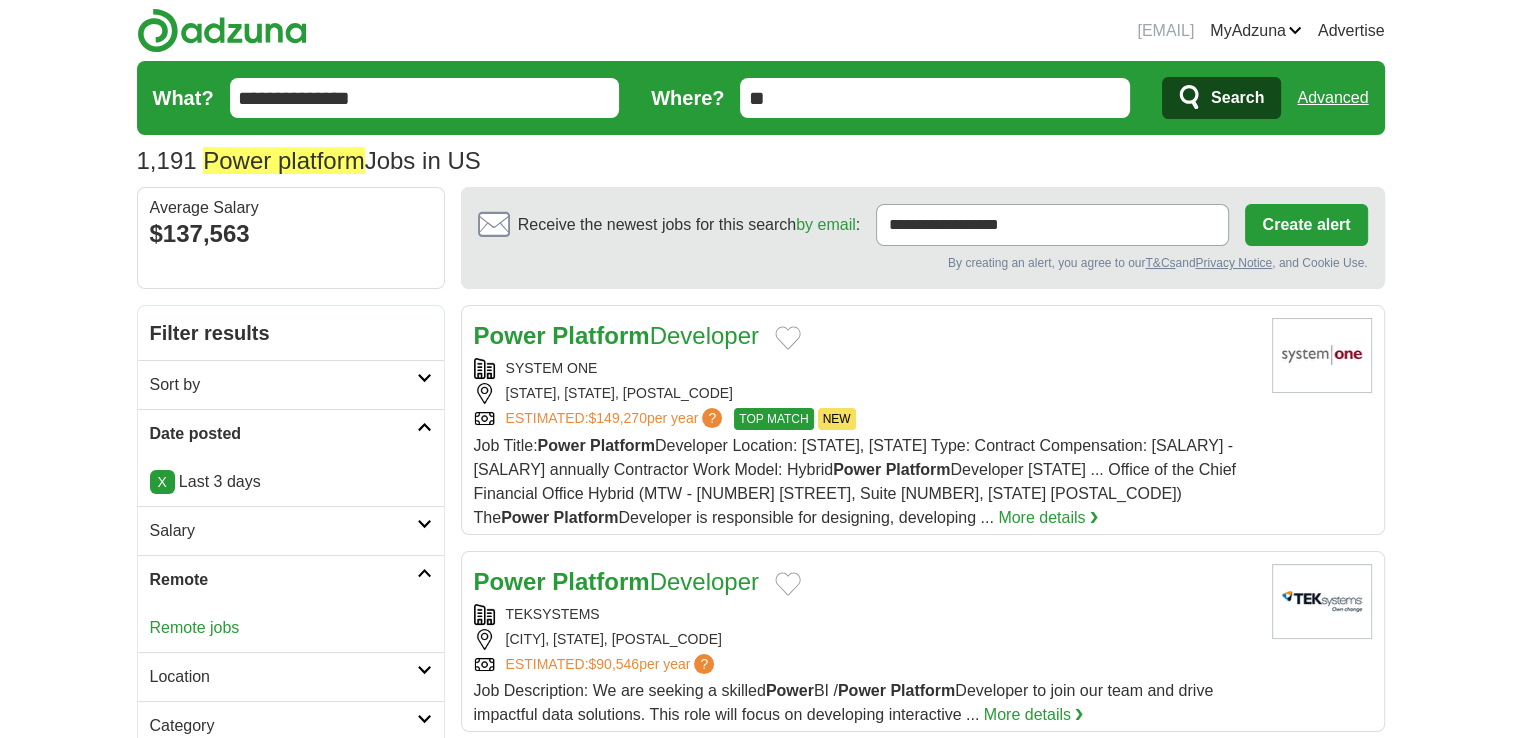 click on "Remote jobs" at bounding box center [195, 627] 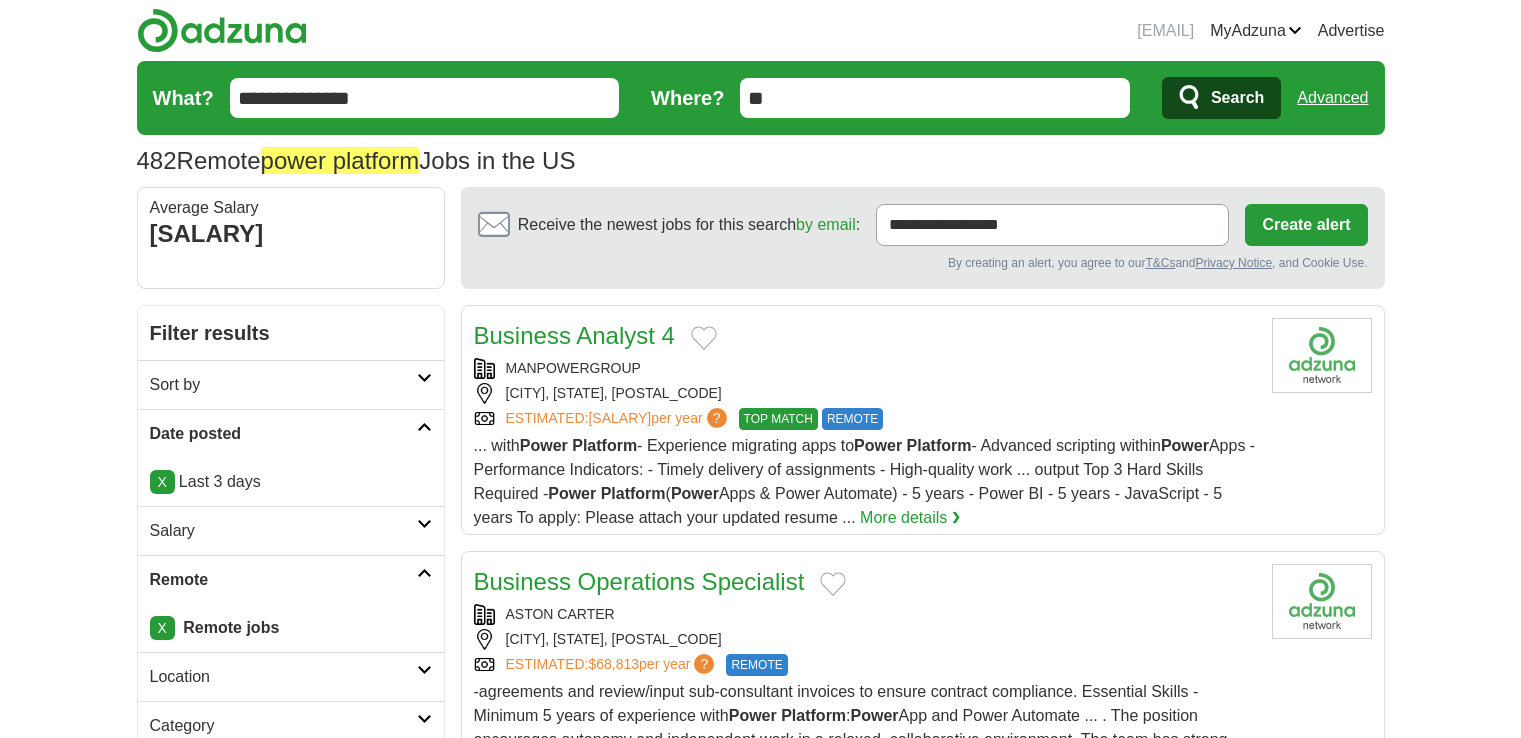 scroll, scrollTop: 0, scrollLeft: 0, axis: both 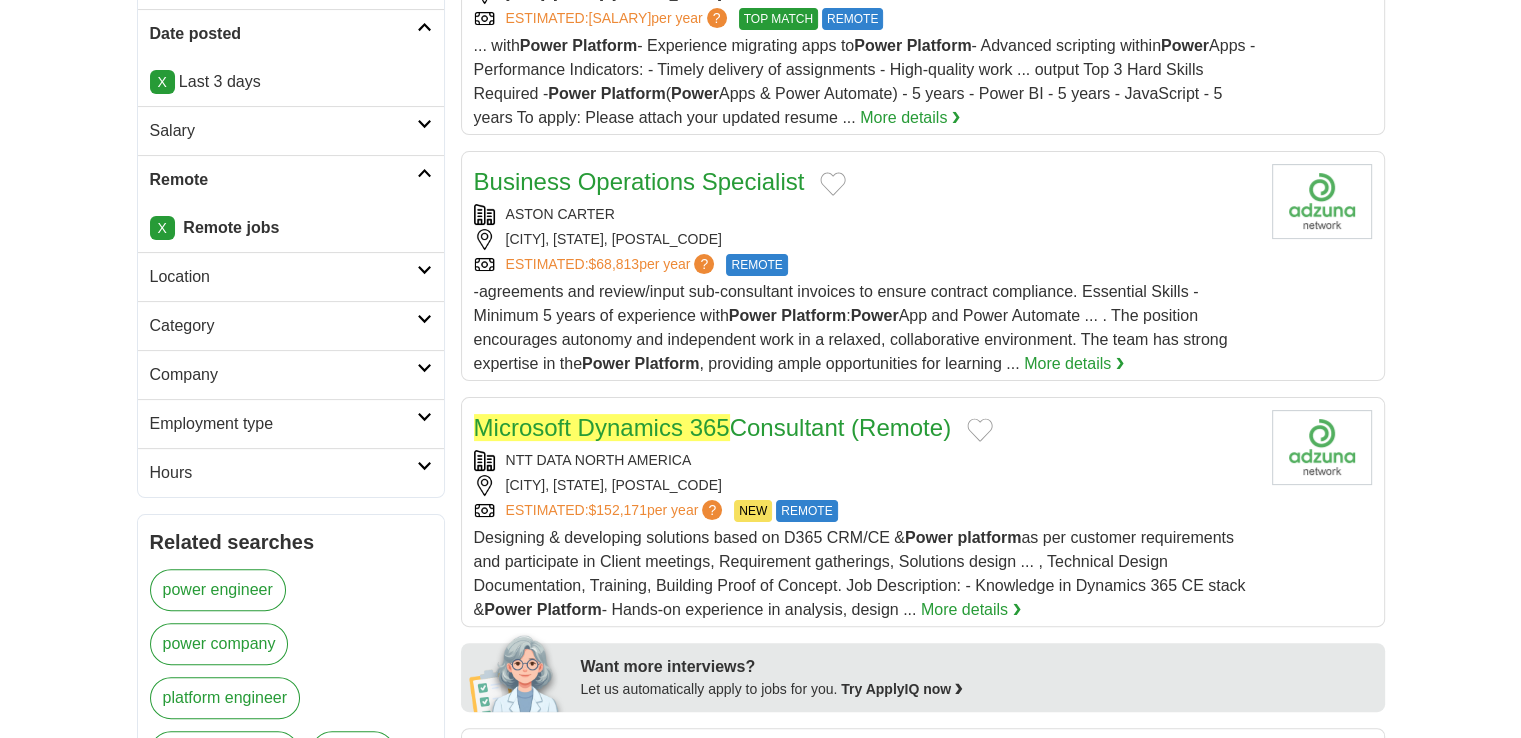 click on "Microsoft Dynamics 365" at bounding box center (602, 427) 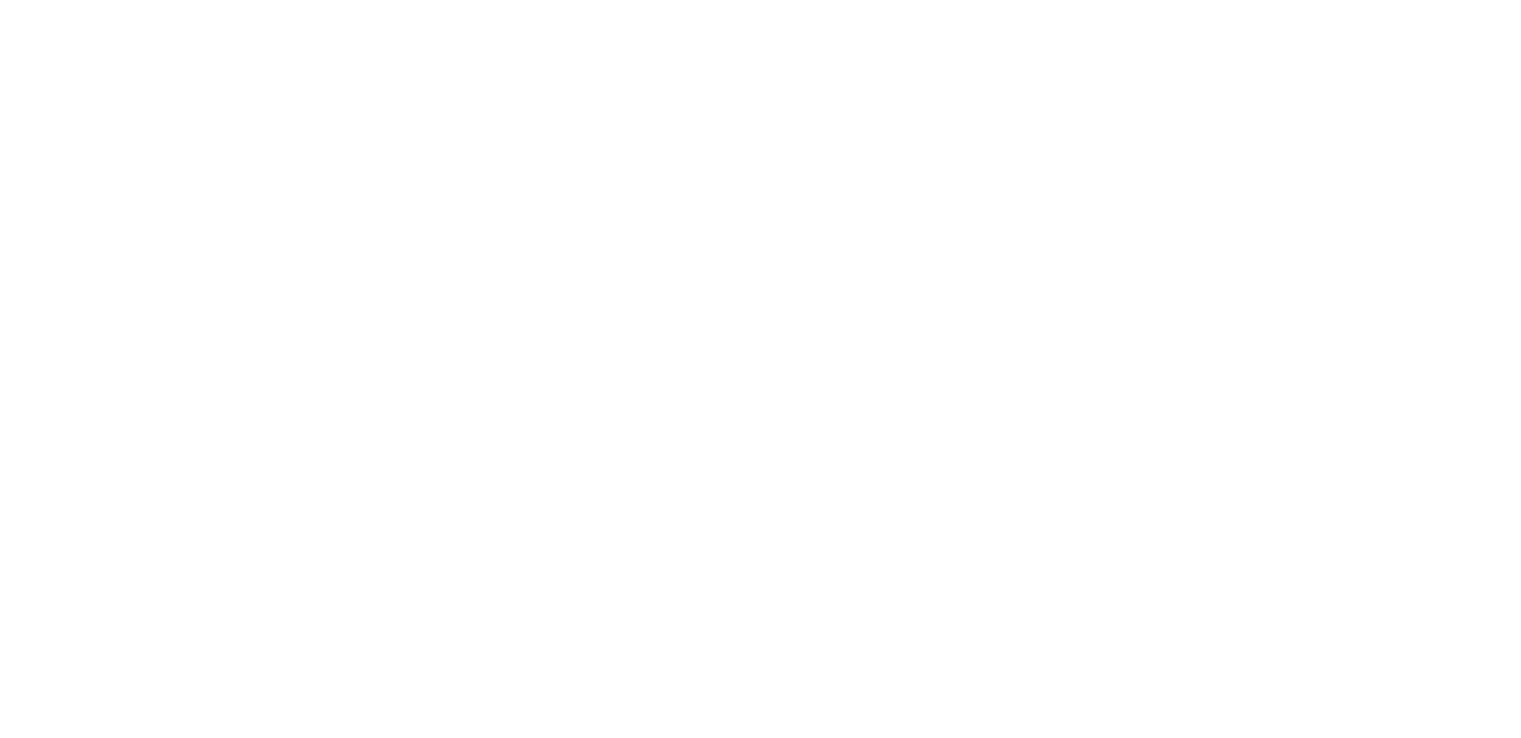 scroll, scrollTop: 3500, scrollLeft: 0, axis: vertical 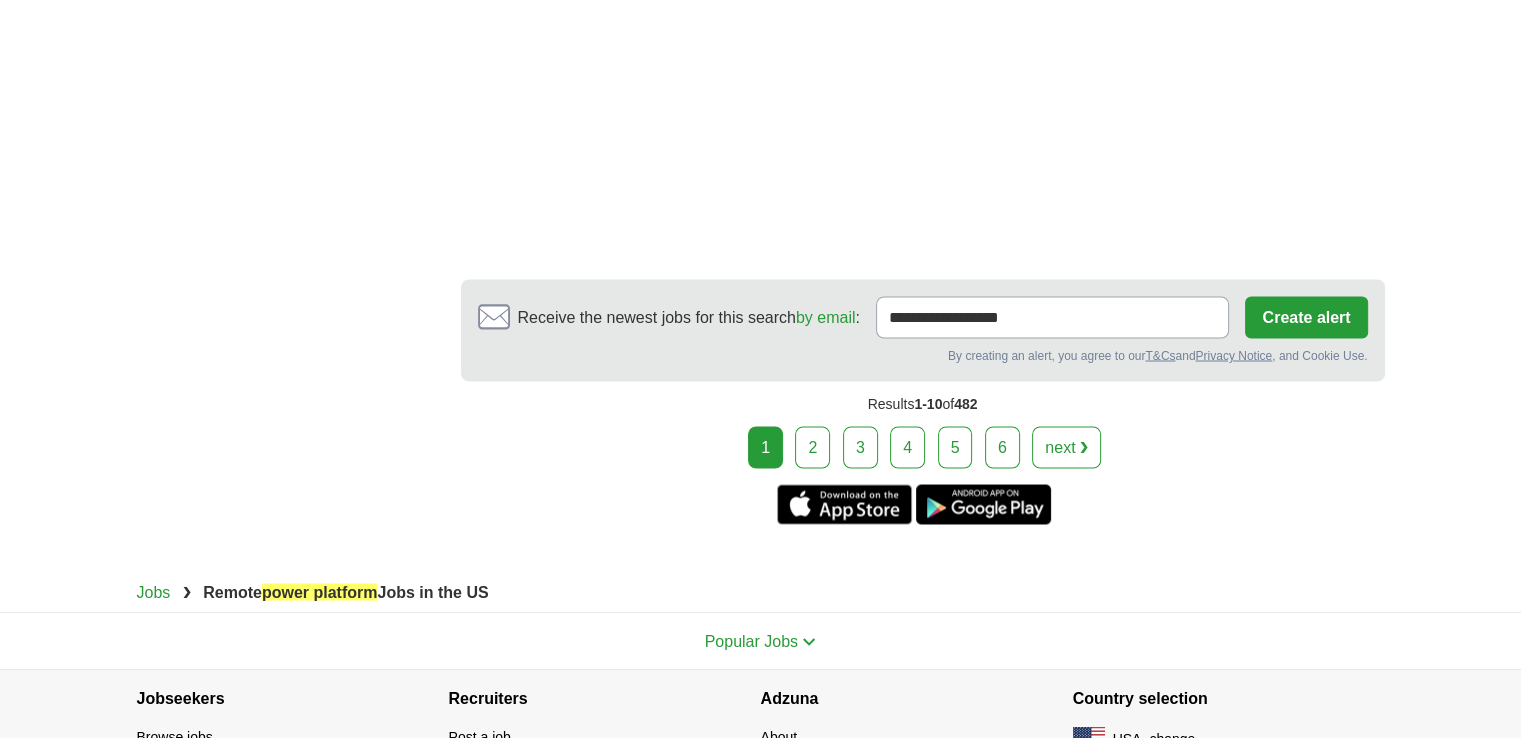 click on "2" at bounding box center [812, 447] 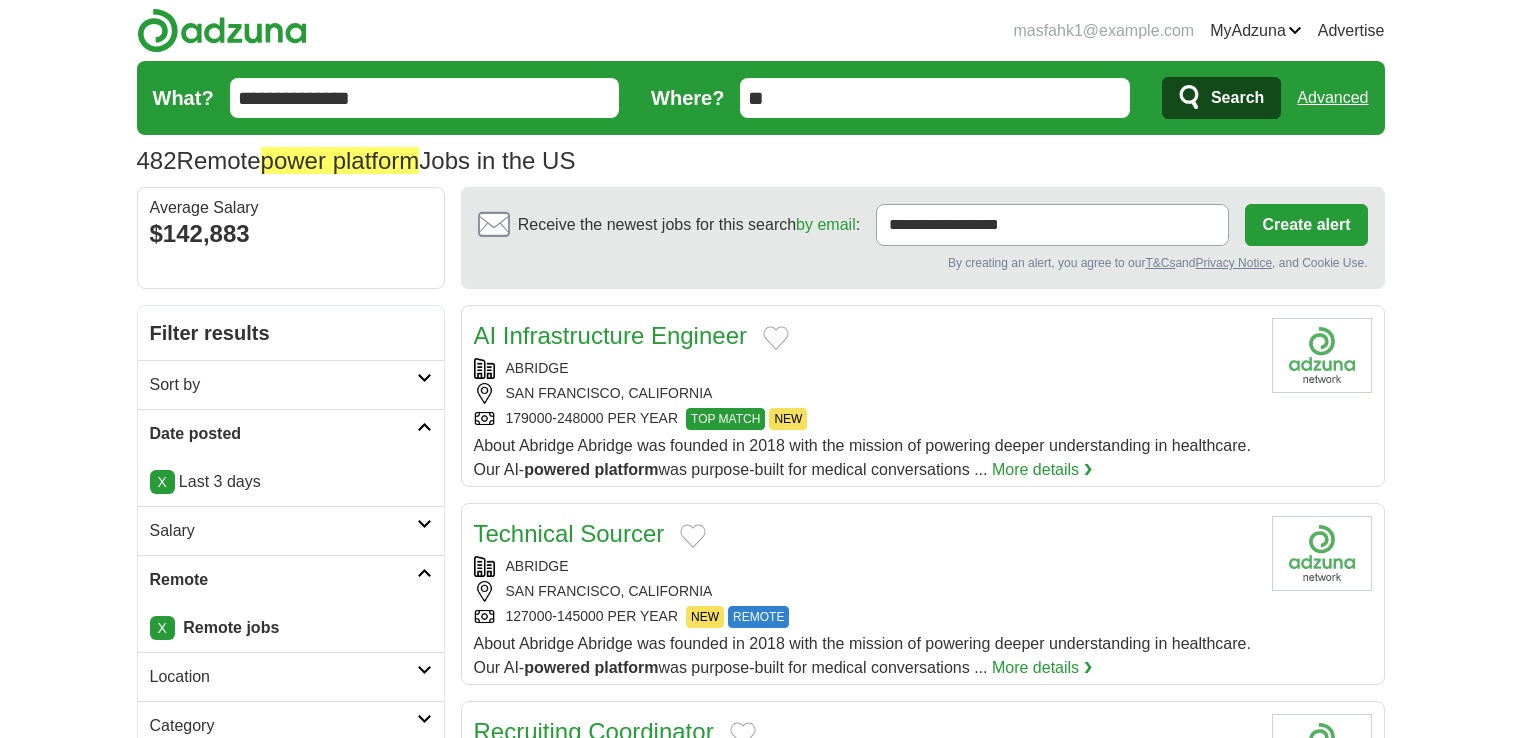 scroll, scrollTop: 0, scrollLeft: 0, axis: both 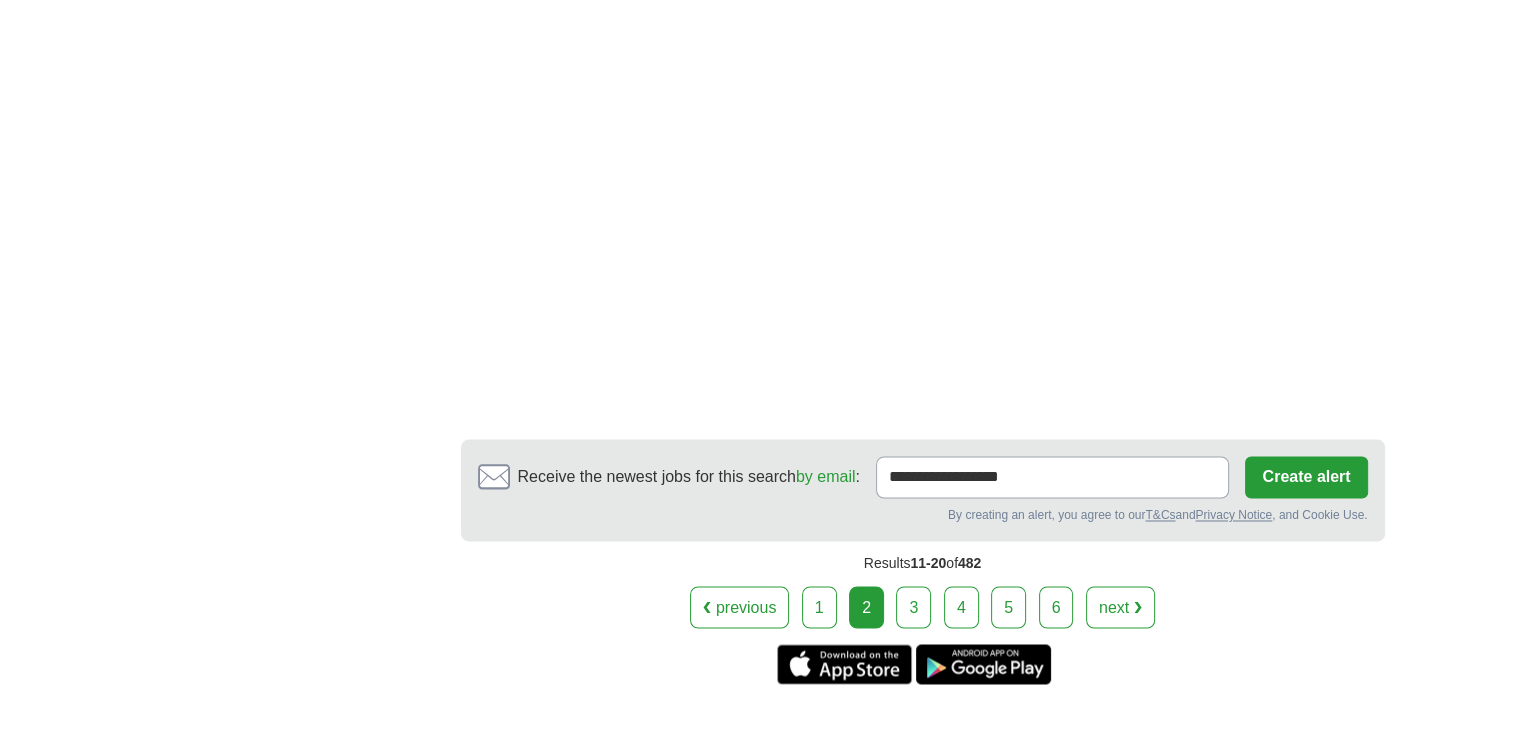 click on "3" at bounding box center (913, 607) 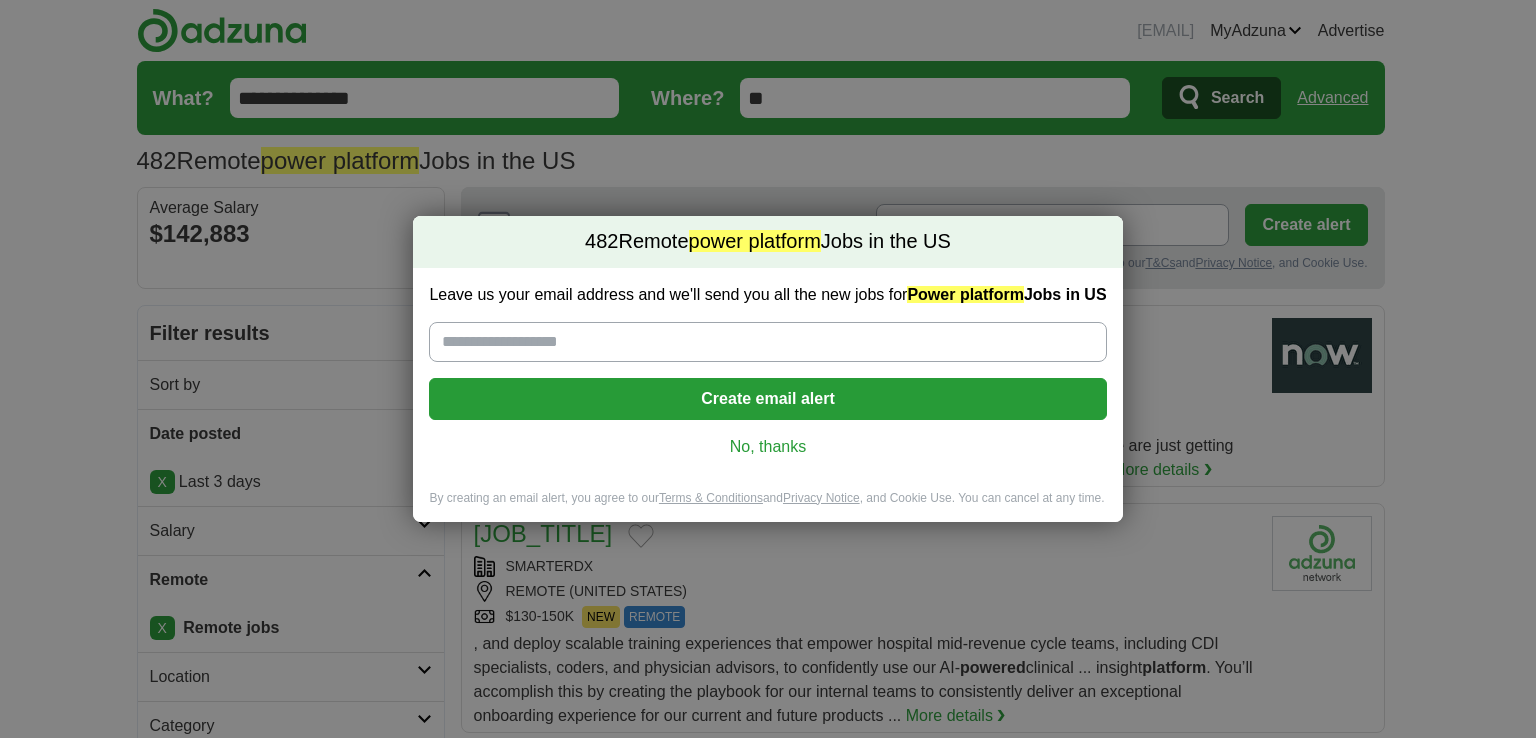 scroll, scrollTop: 0, scrollLeft: 0, axis: both 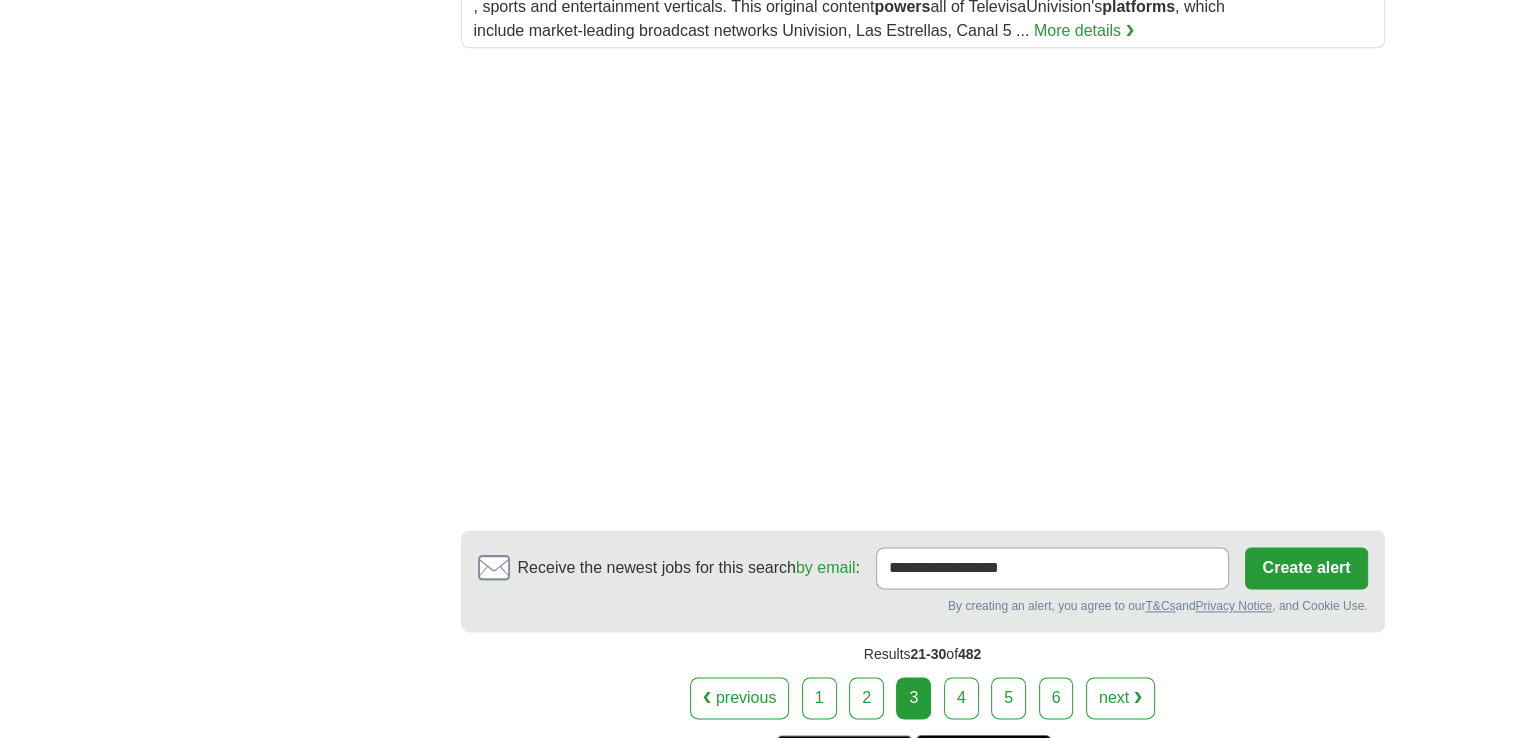 click on "4" at bounding box center [961, 698] 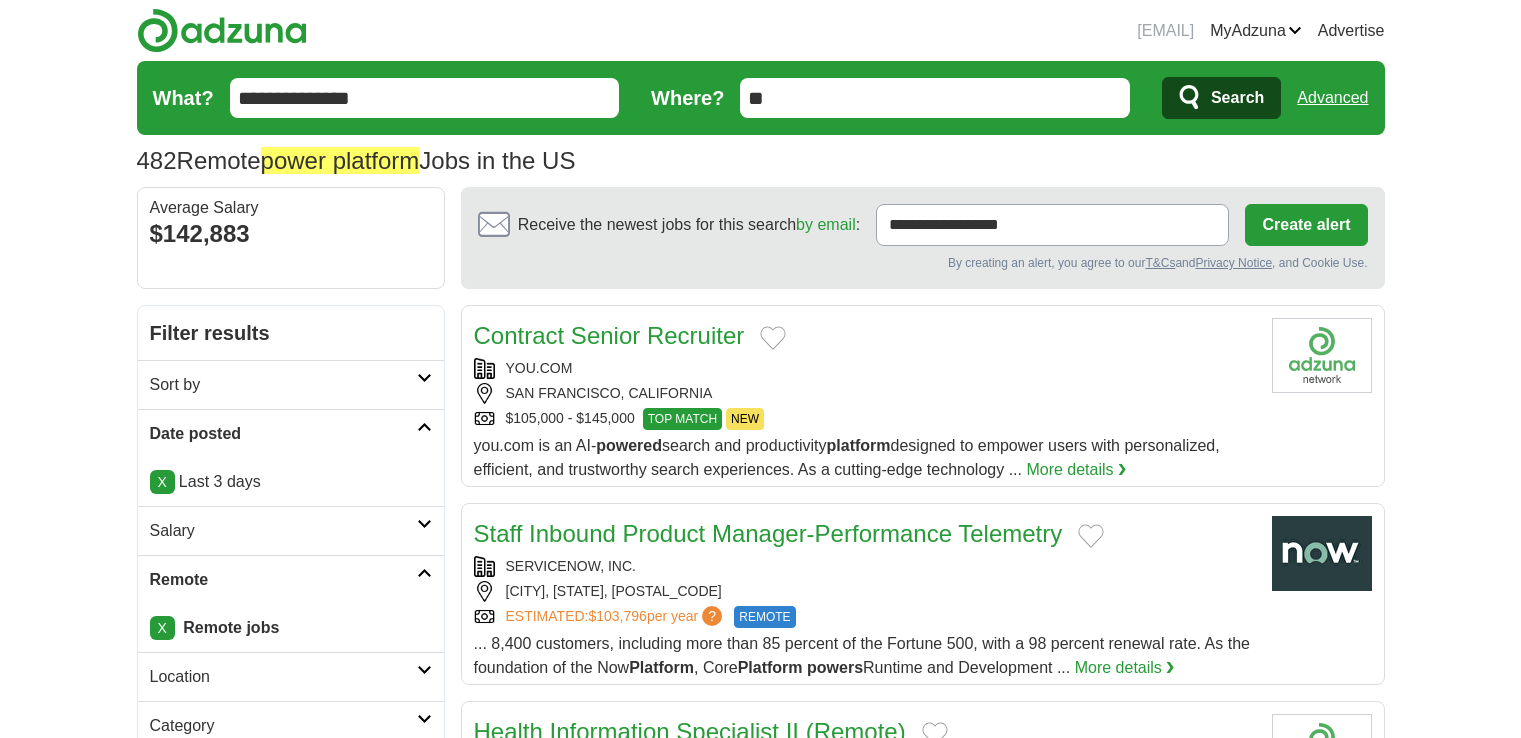 scroll, scrollTop: 0, scrollLeft: 0, axis: both 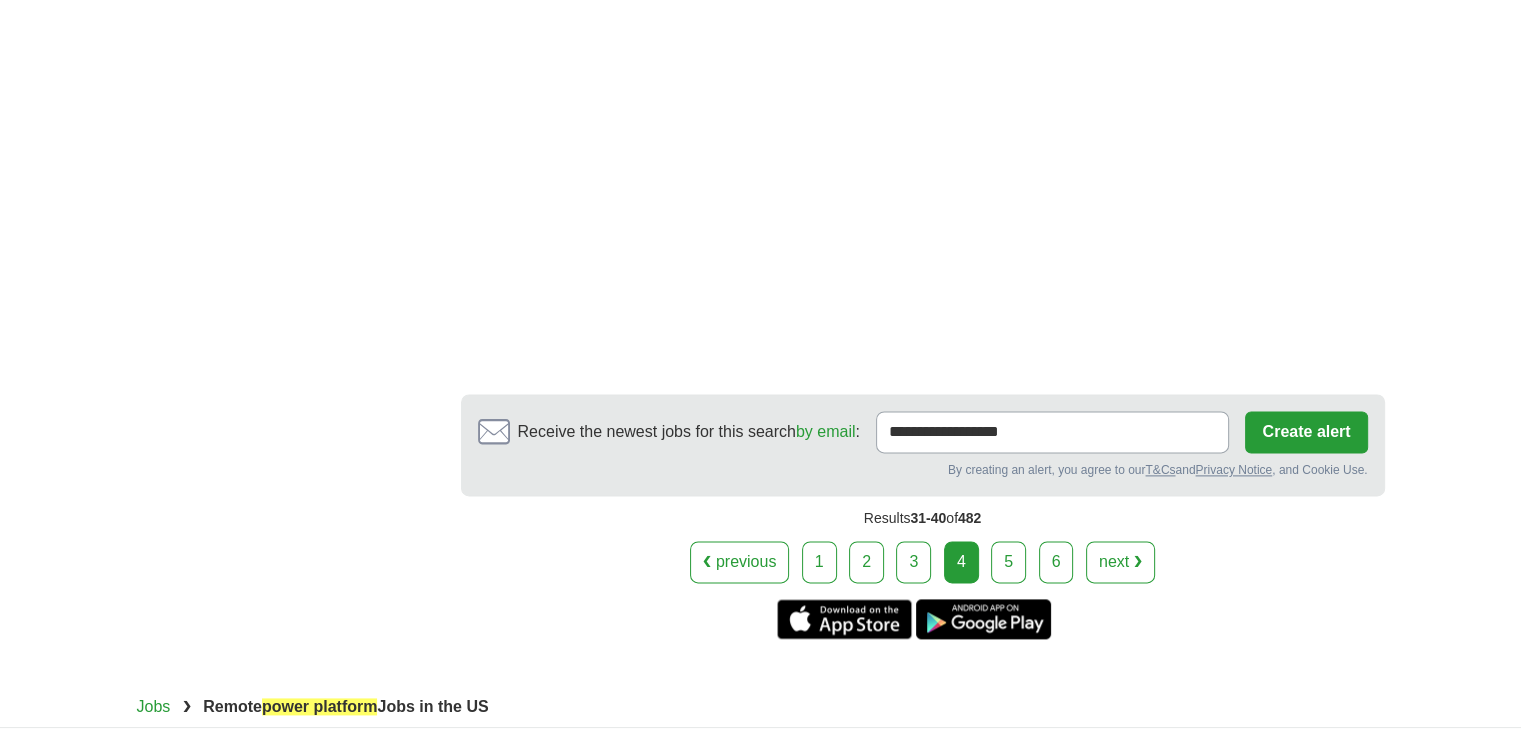click on "5" at bounding box center [1008, 562] 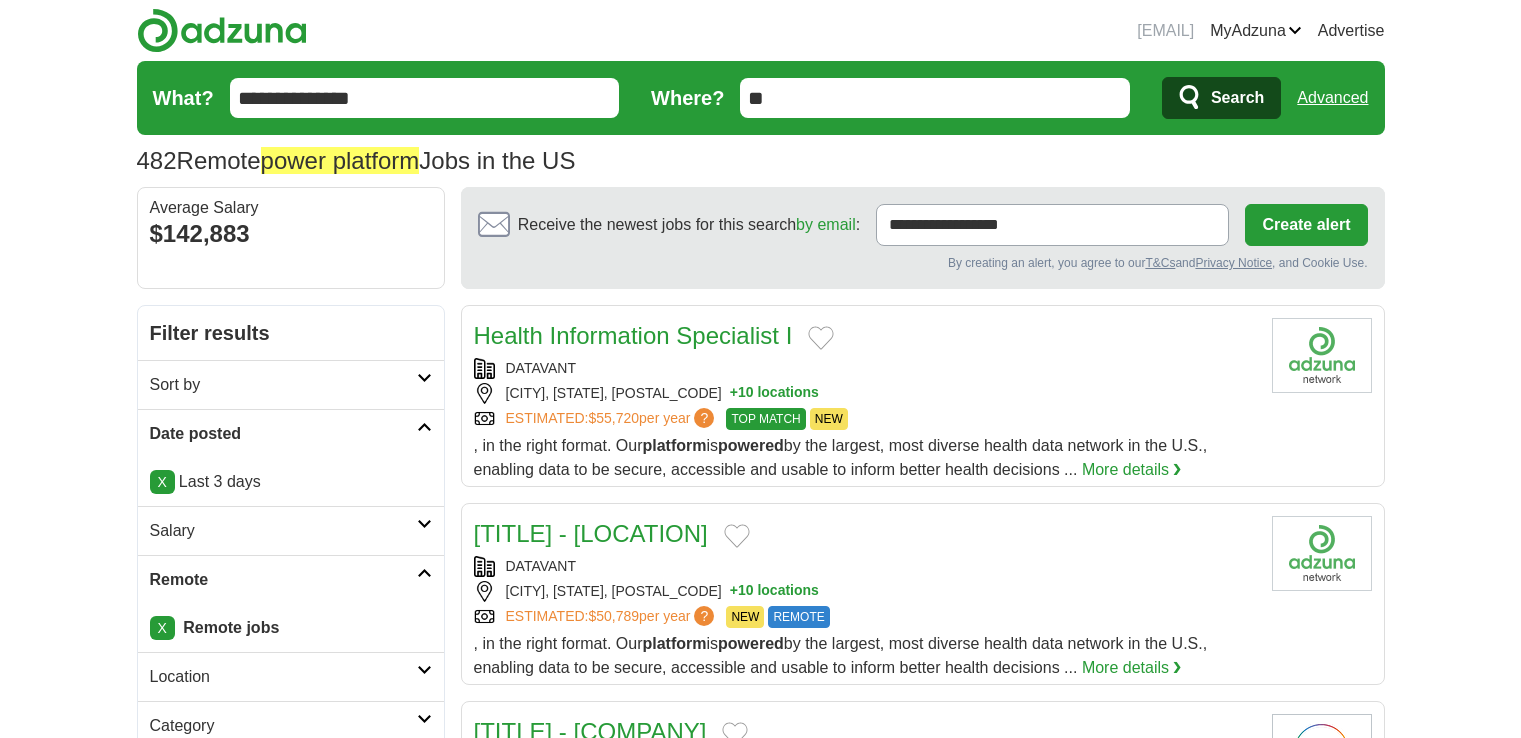scroll, scrollTop: 0, scrollLeft: 0, axis: both 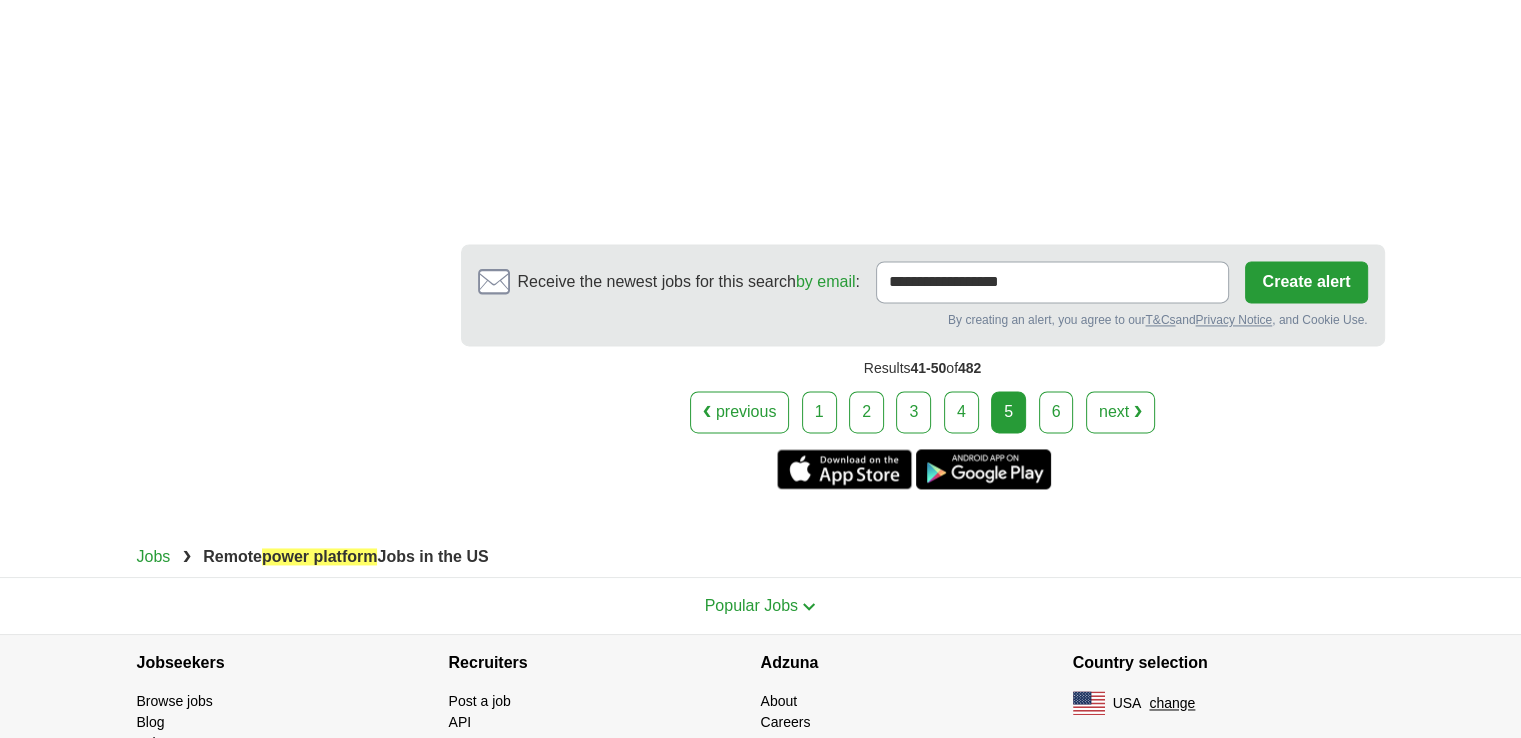 click on "6" at bounding box center [1056, 412] 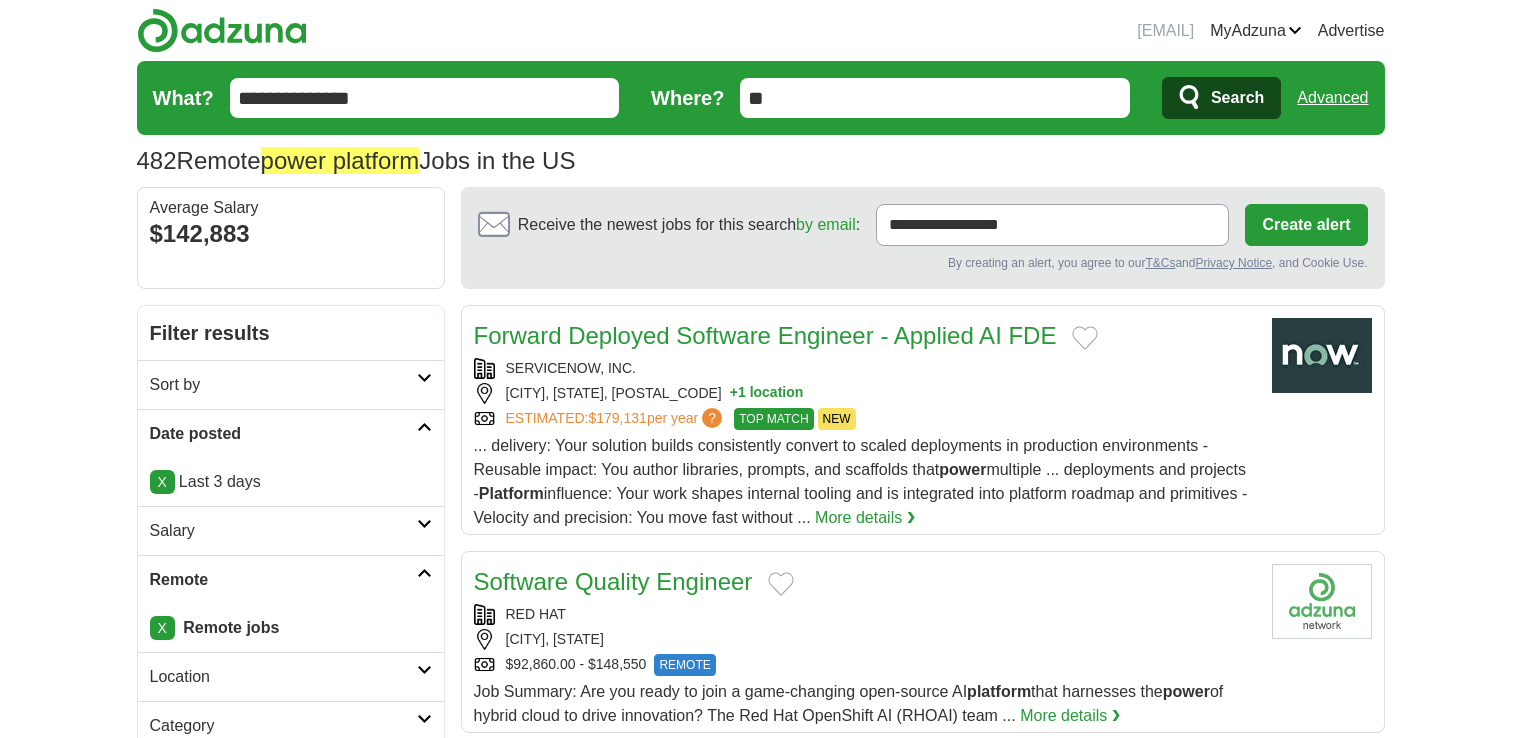 scroll, scrollTop: 0, scrollLeft: 0, axis: both 